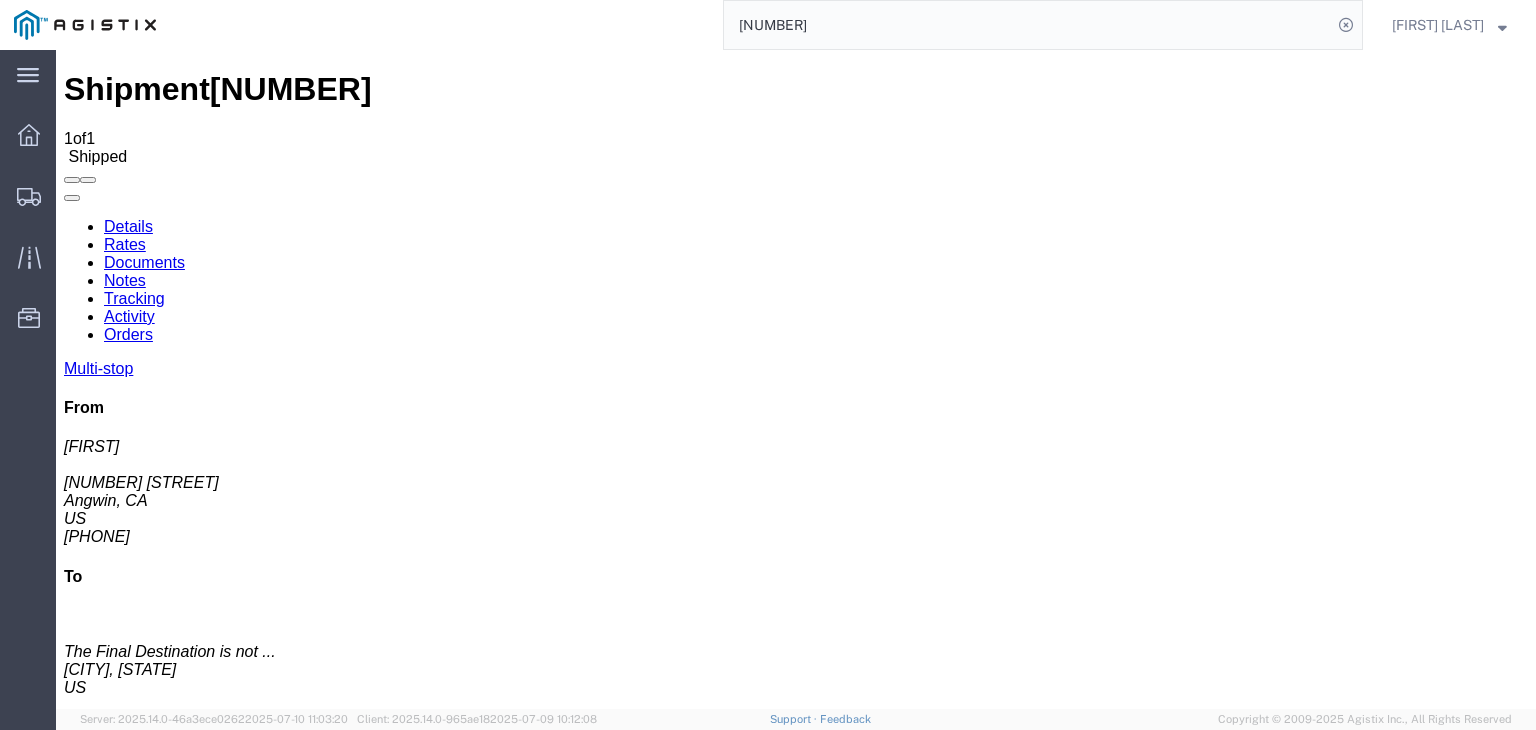 scroll, scrollTop: 0, scrollLeft: 0, axis: both 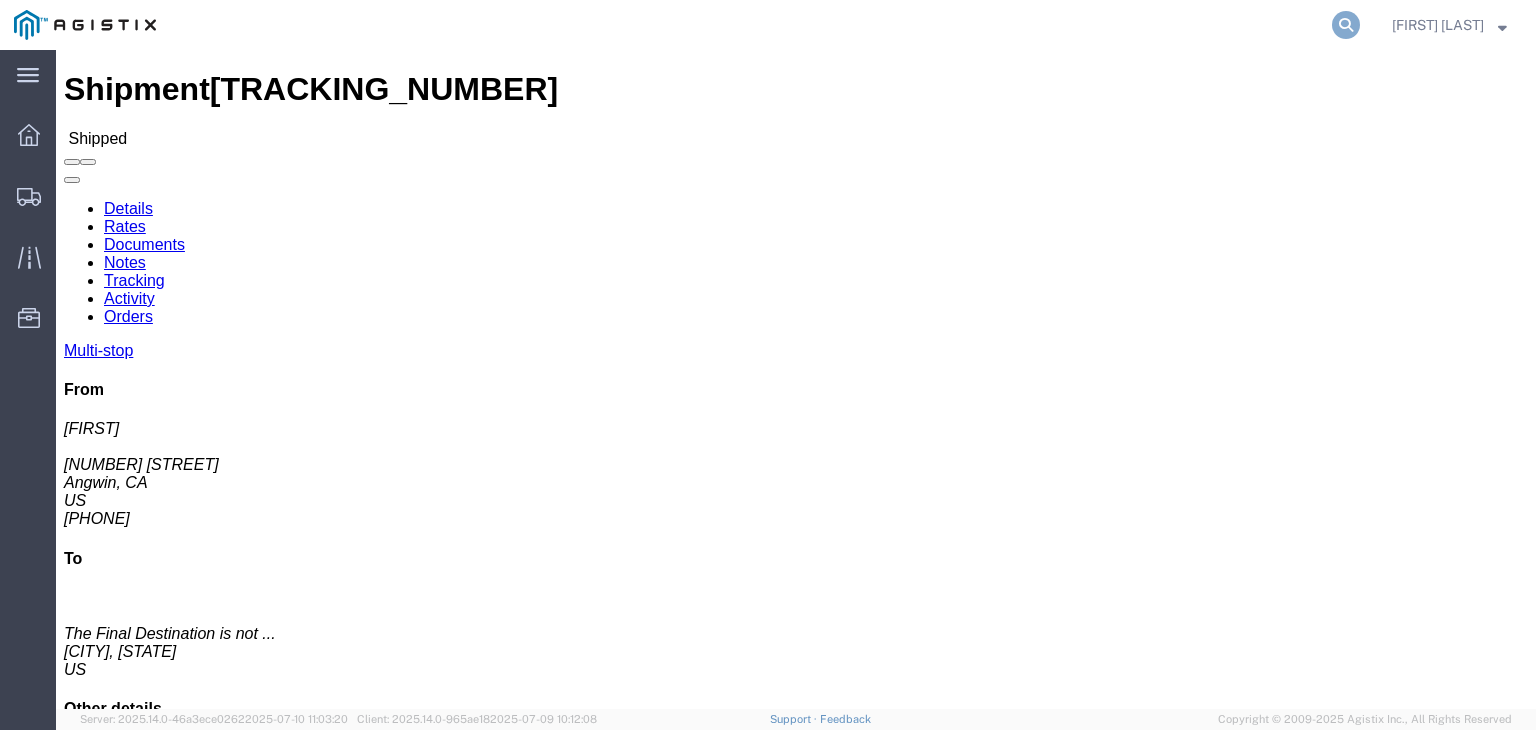 click 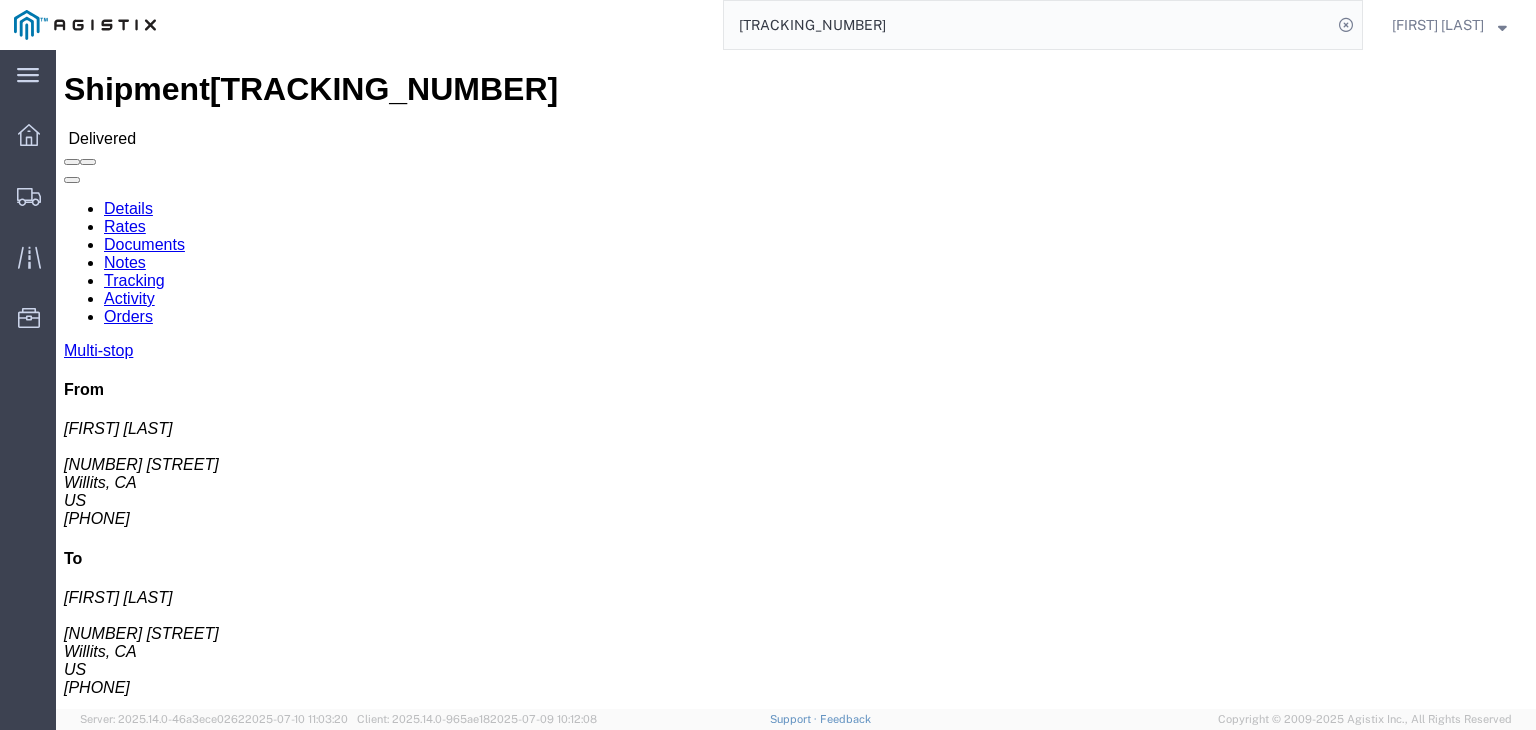 click on "Documents" 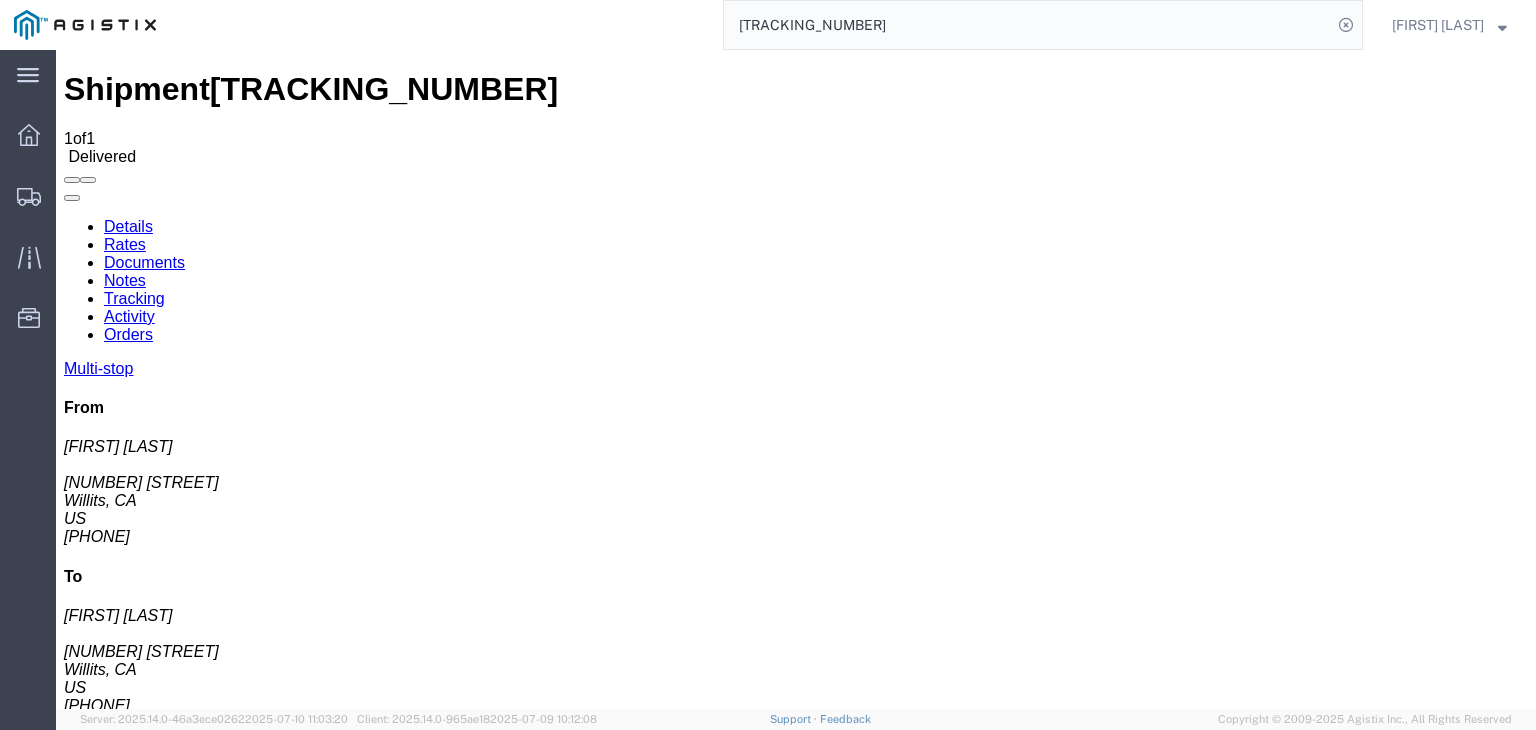 click on "IMG_6159_2025-07-11_16_43_33.jpeg" at bounding box center (245, 1677) 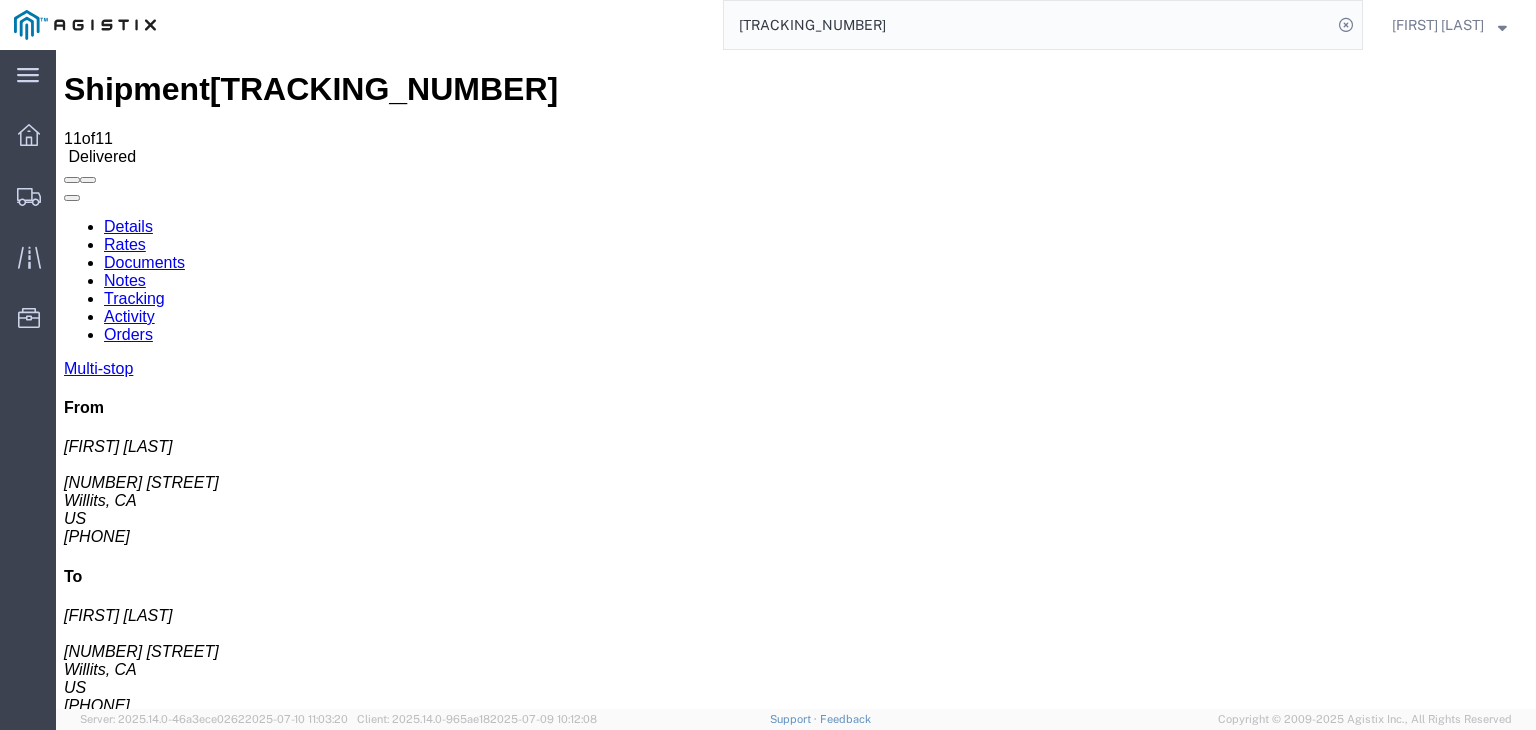 click at bounding box center [64, 218] 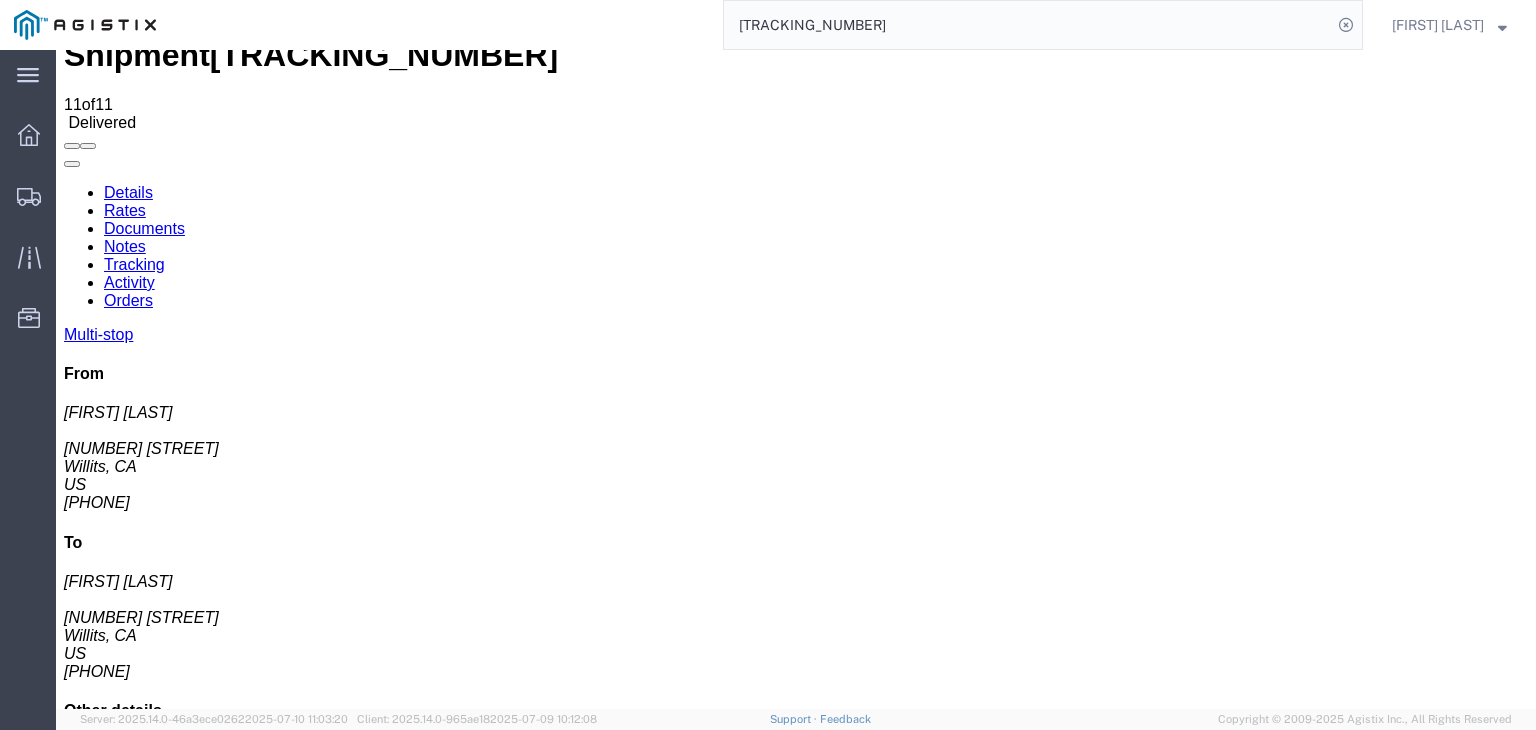 scroll, scrollTop: 0, scrollLeft: 0, axis: both 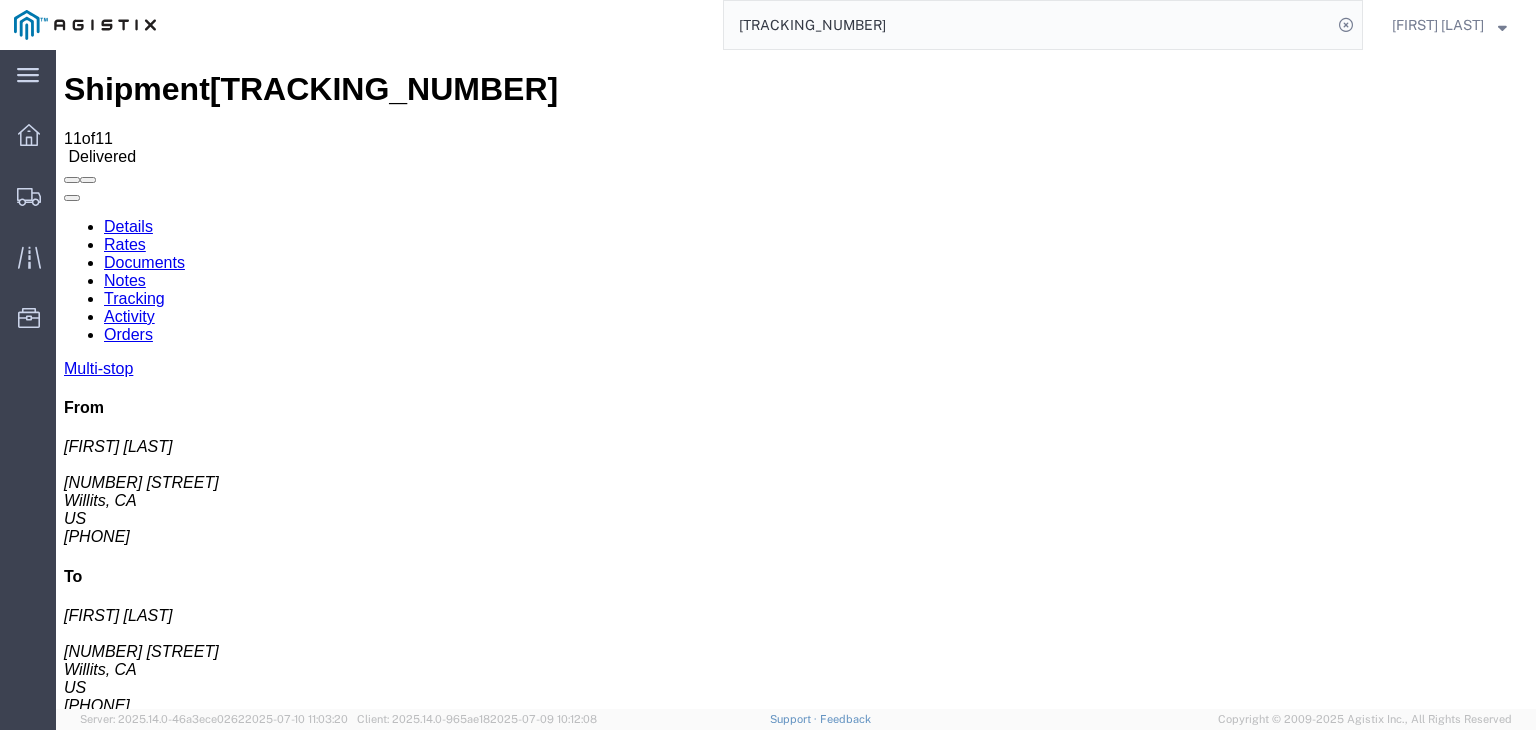 click on "Documents" at bounding box center [144, 262] 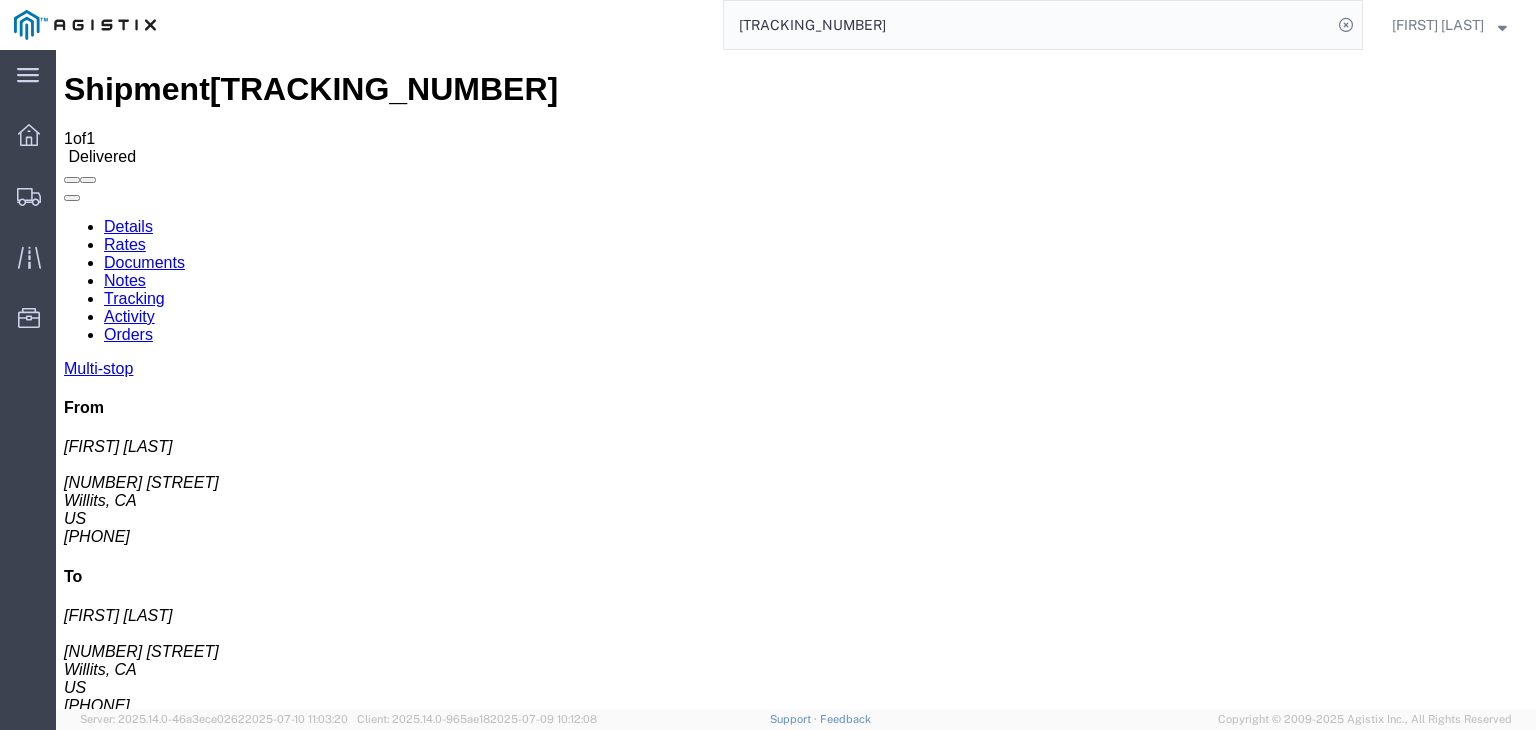 click on "Notes" at bounding box center (125, 280) 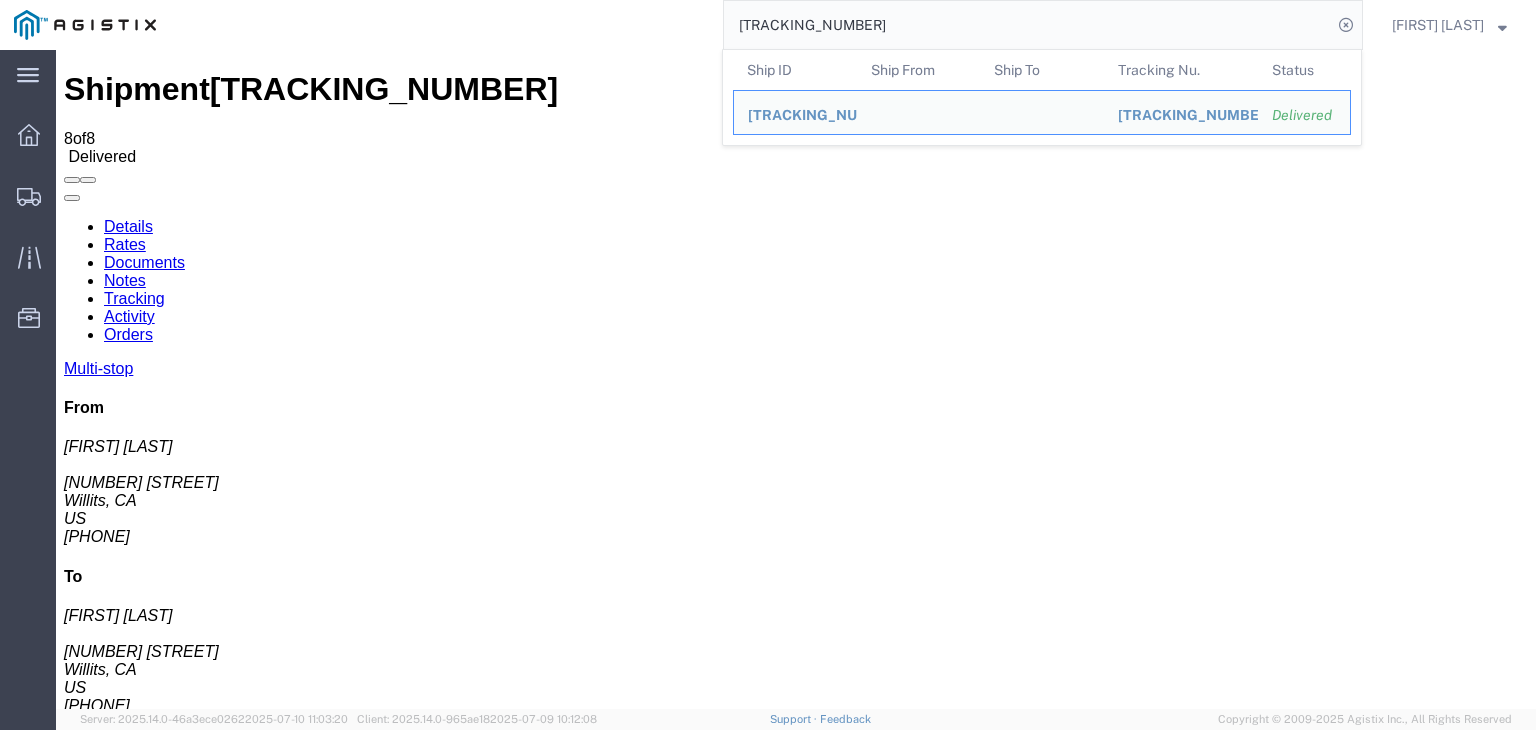 drag, startPoint x: 799, startPoint y: 27, endPoint x: 754, endPoint y: 40, distance: 46.840153 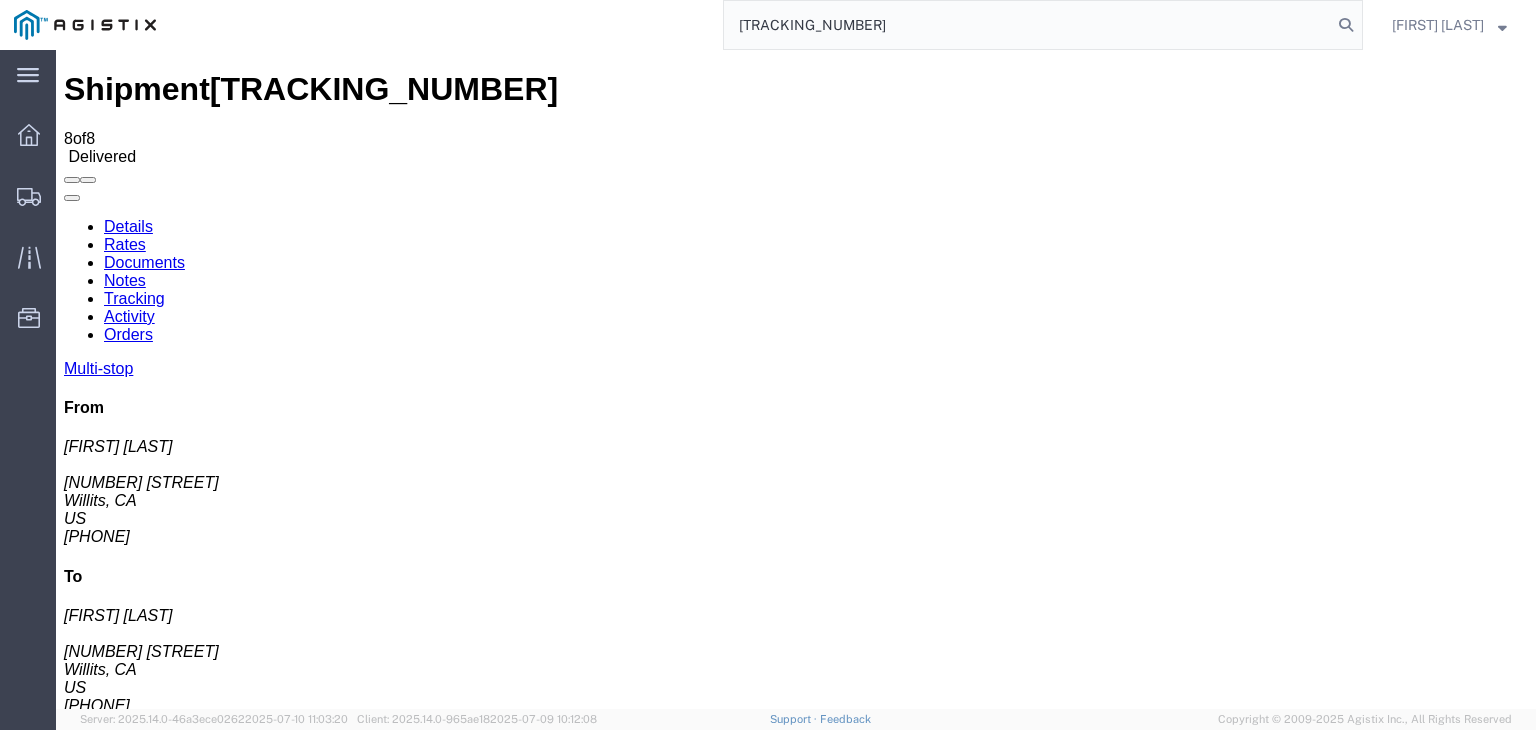 type on "[TRACKING_NUMBER]" 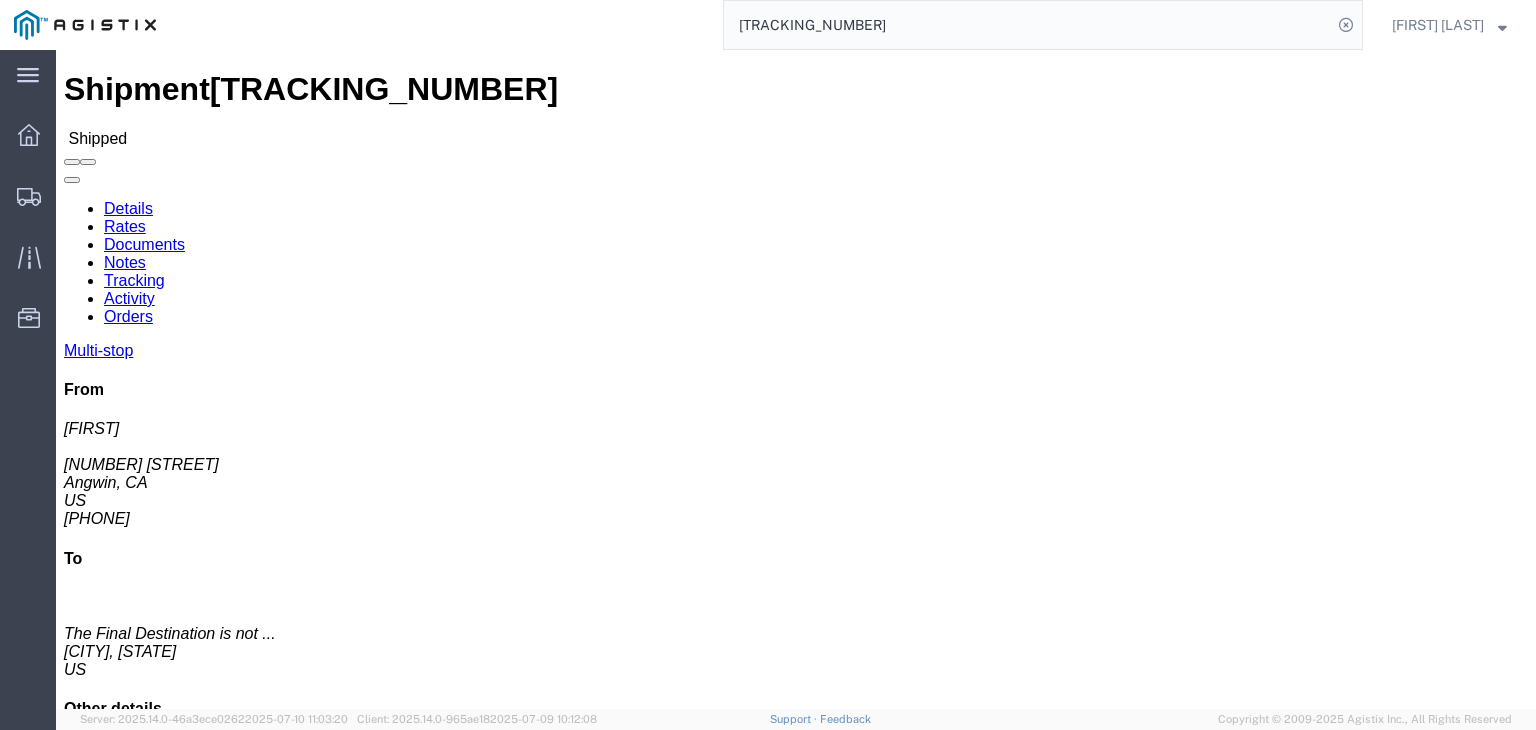 click on "Documents" 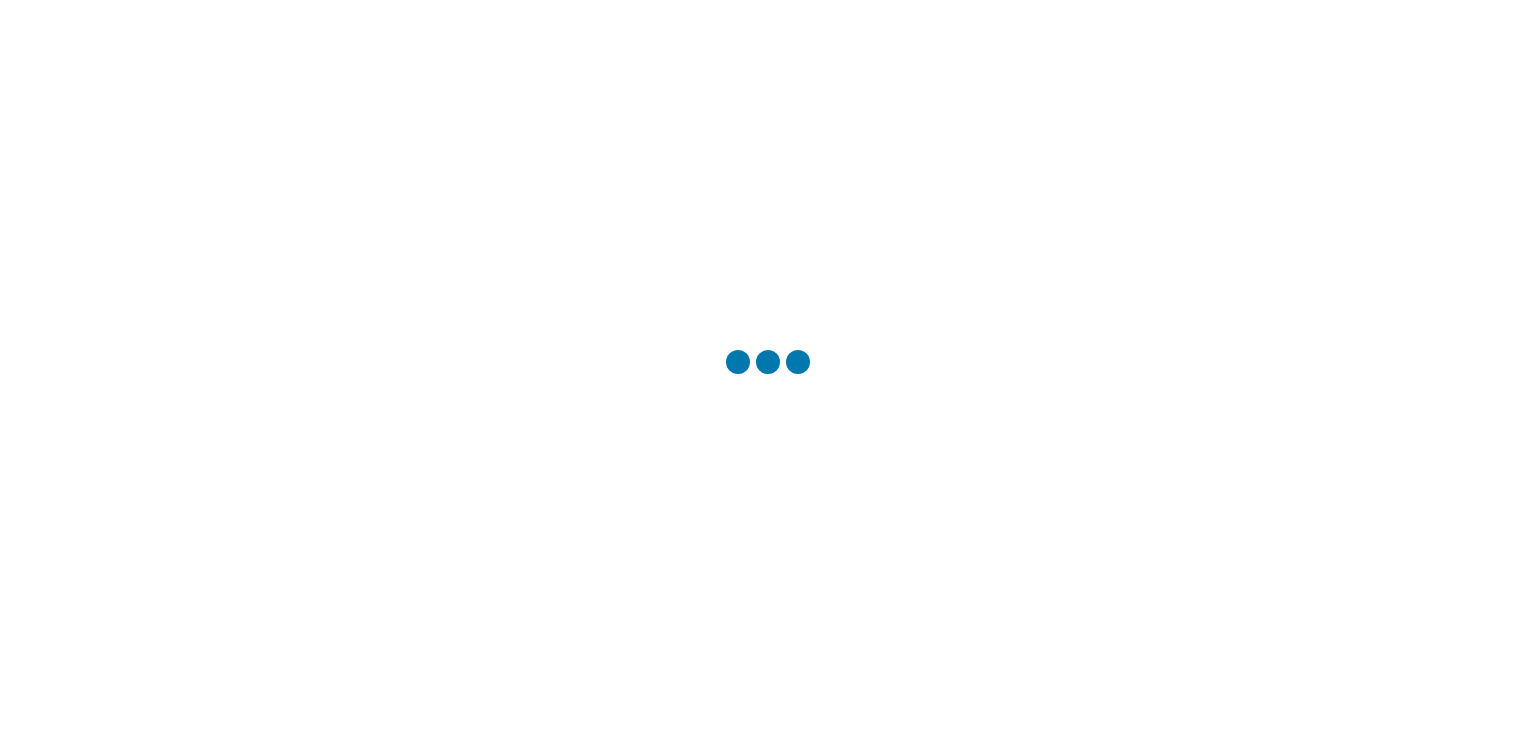 scroll, scrollTop: 0, scrollLeft: 0, axis: both 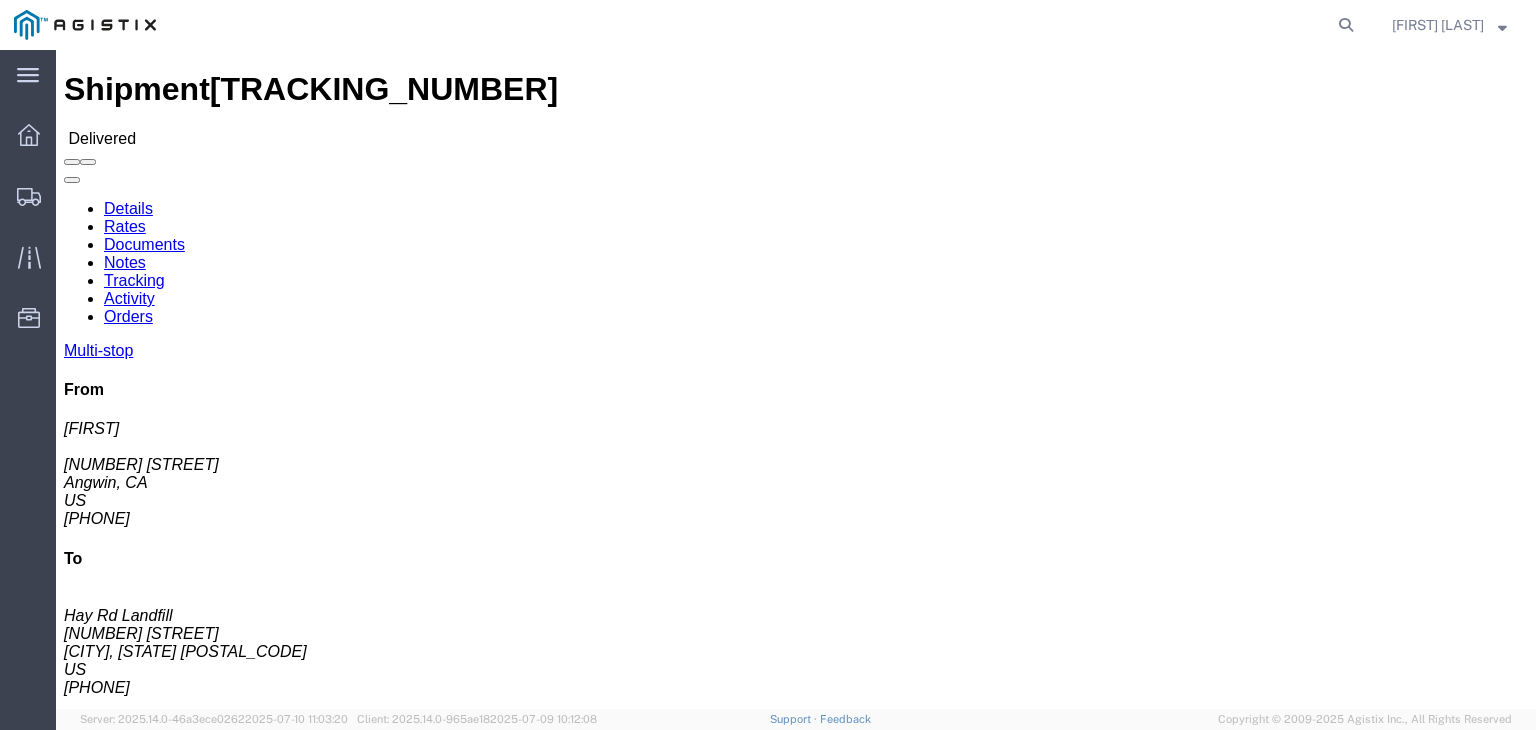 click on "Documents" 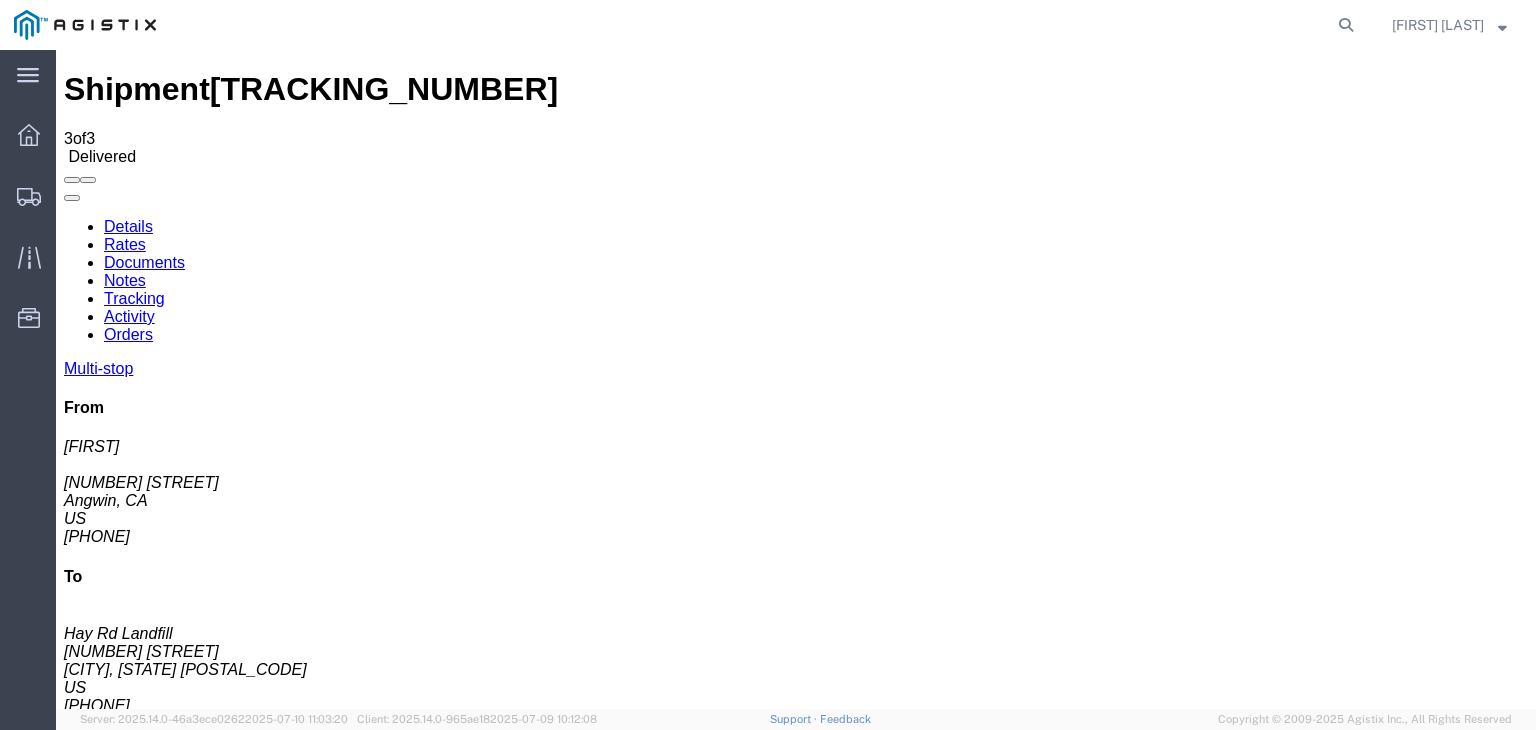 click at bounding box center (64, 218) 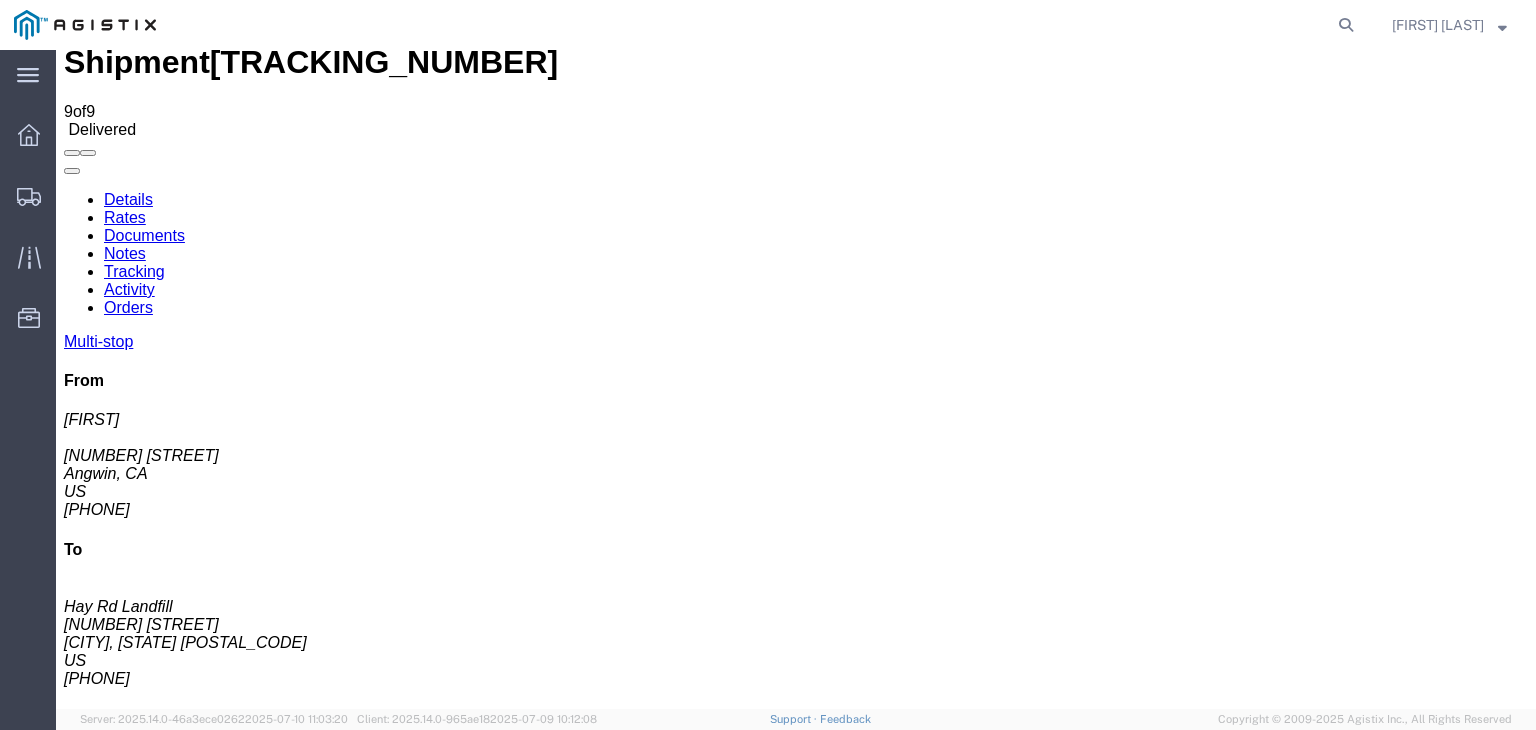 scroll, scrollTop: 39, scrollLeft: 0, axis: vertical 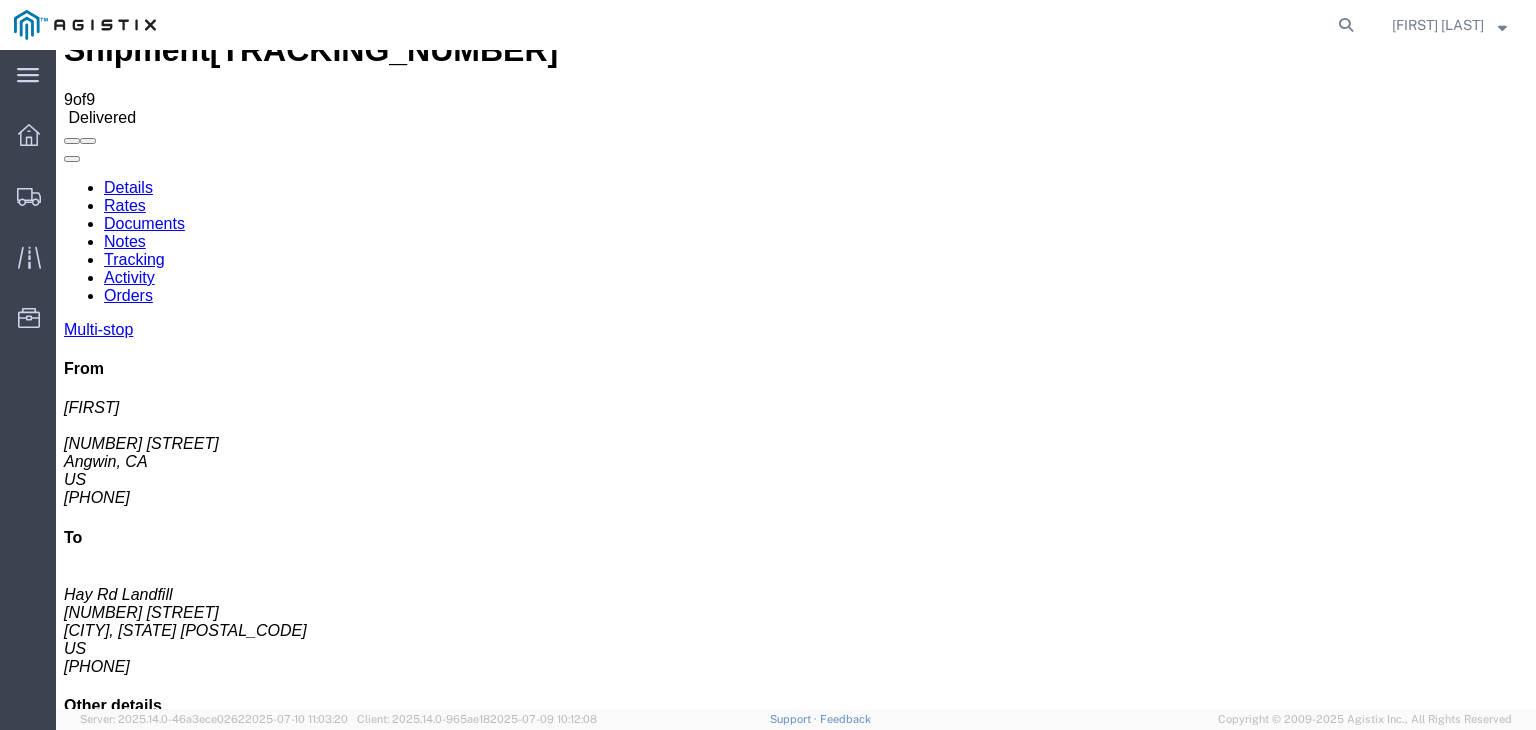 click on "Notes" at bounding box center [125, 241] 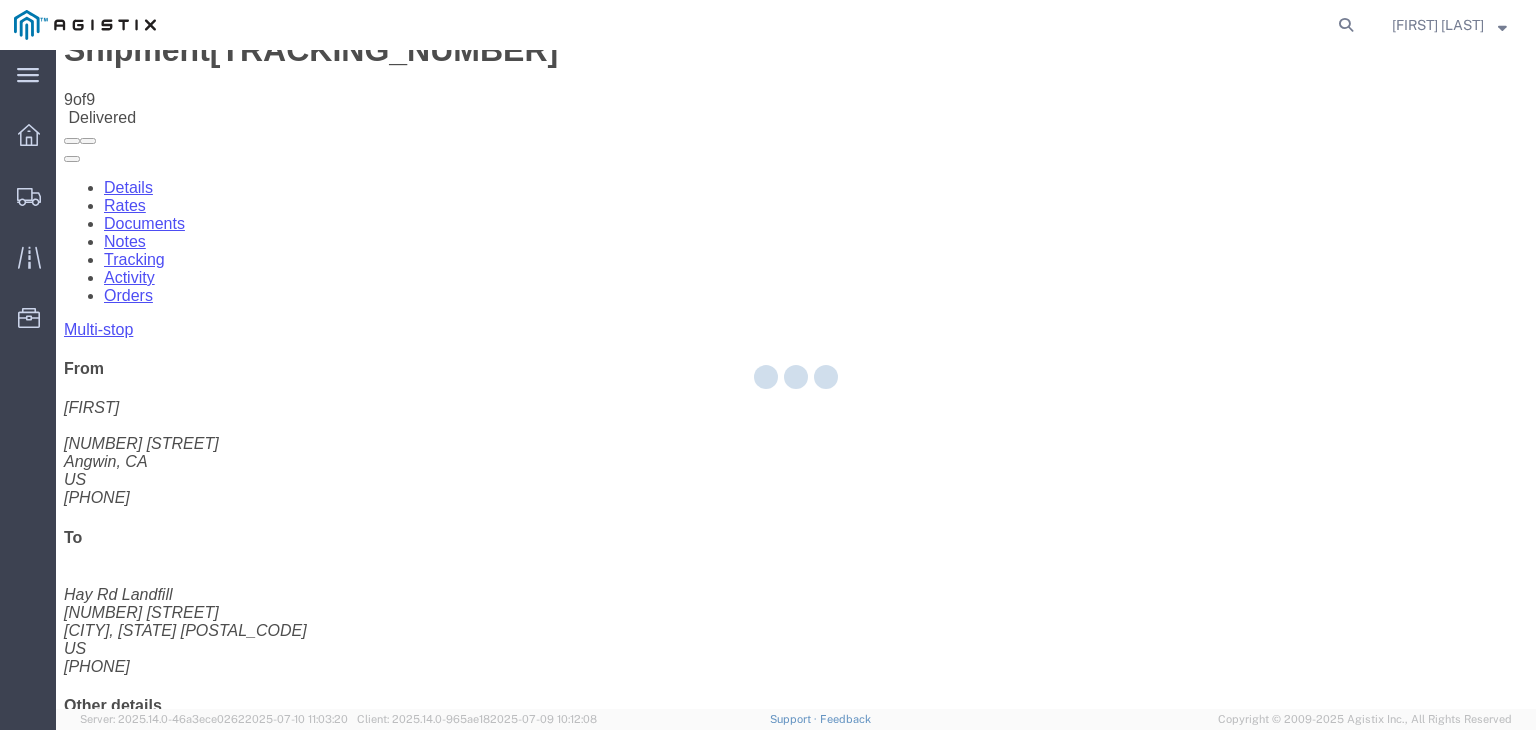 scroll, scrollTop: 0, scrollLeft: 0, axis: both 